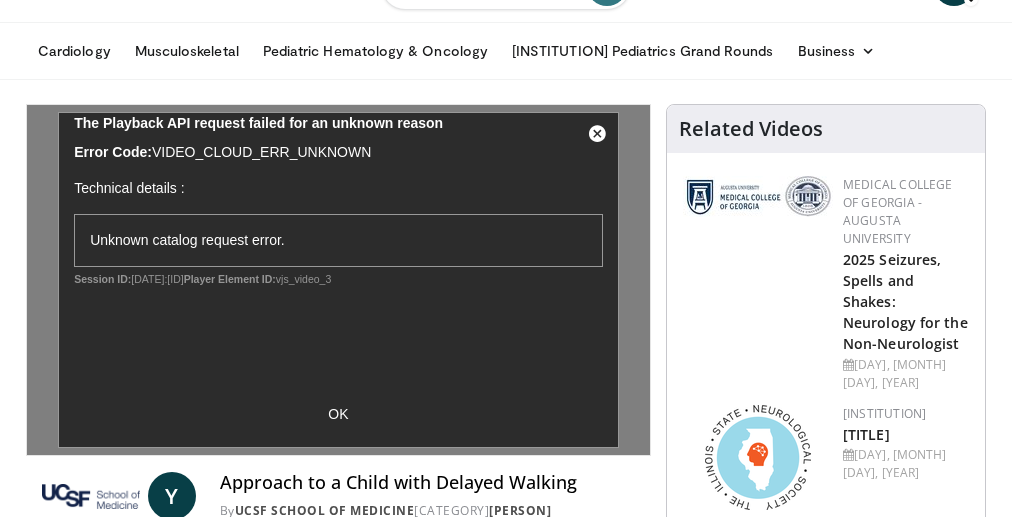 scroll, scrollTop: 0, scrollLeft: 0, axis: both 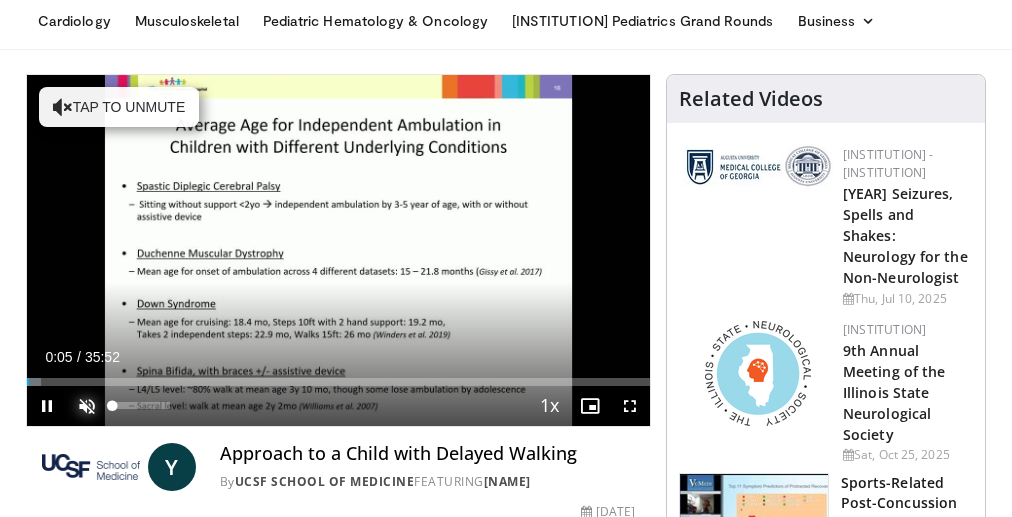 click at bounding box center (87, 406) 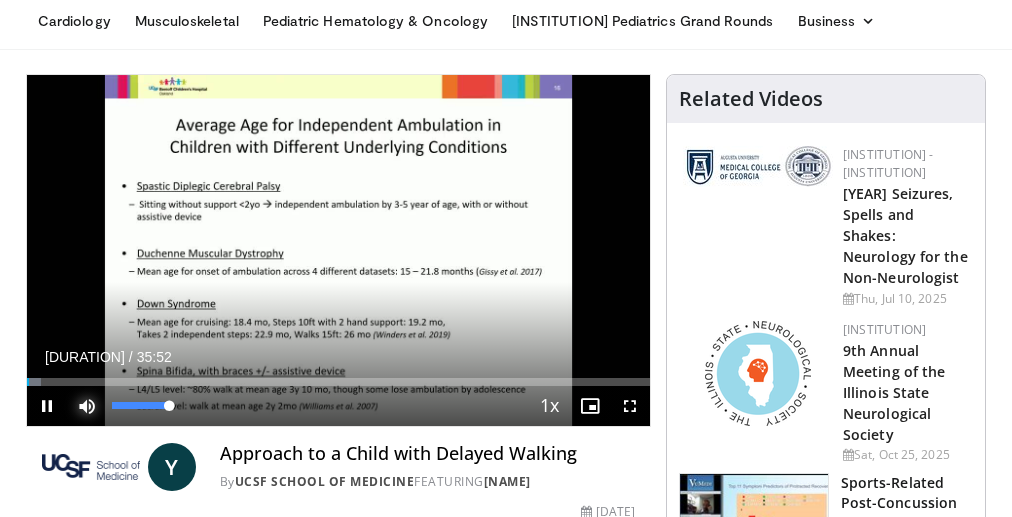 type 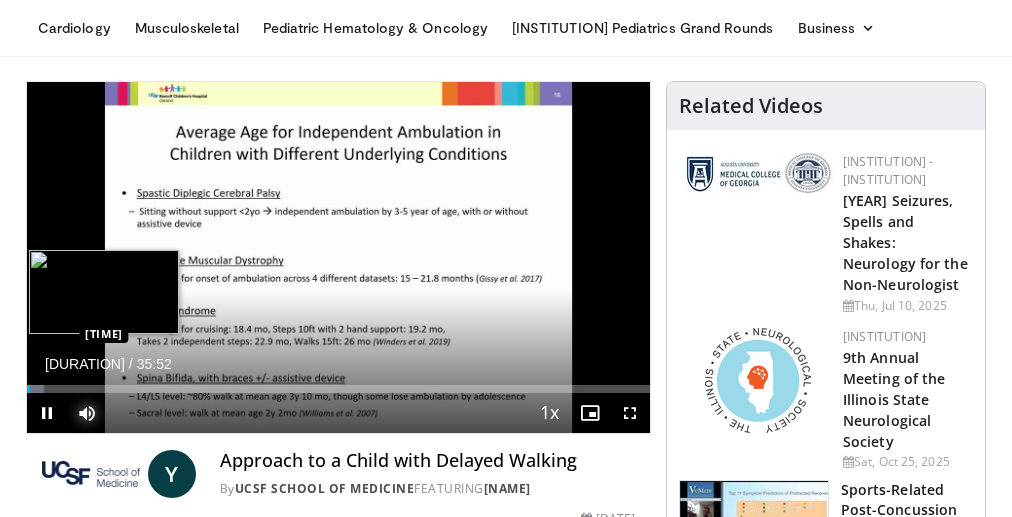 scroll, scrollTop: 80, scrollLeft: 0, axis: vertical 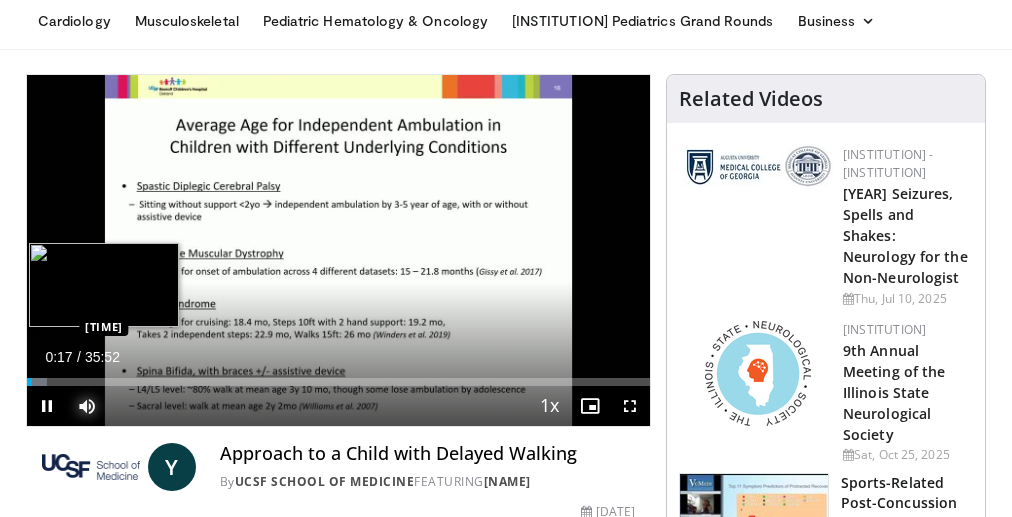 click on "Loaded :  [PERCENT] [DURATION] [DURATION]" at bounding box center [338, 382] 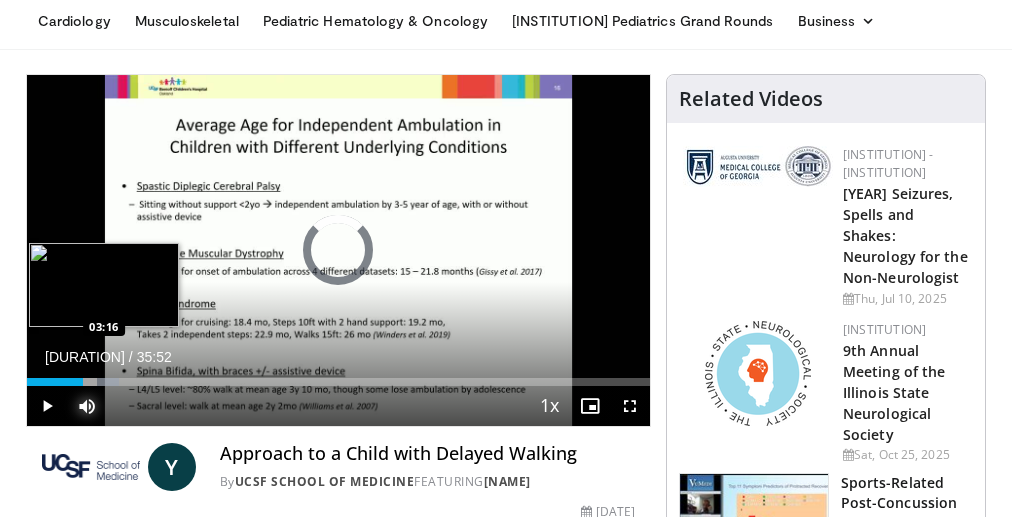 click on "Loaded :  14.84% 03:13 03:16" at bounding box center [338, 382] 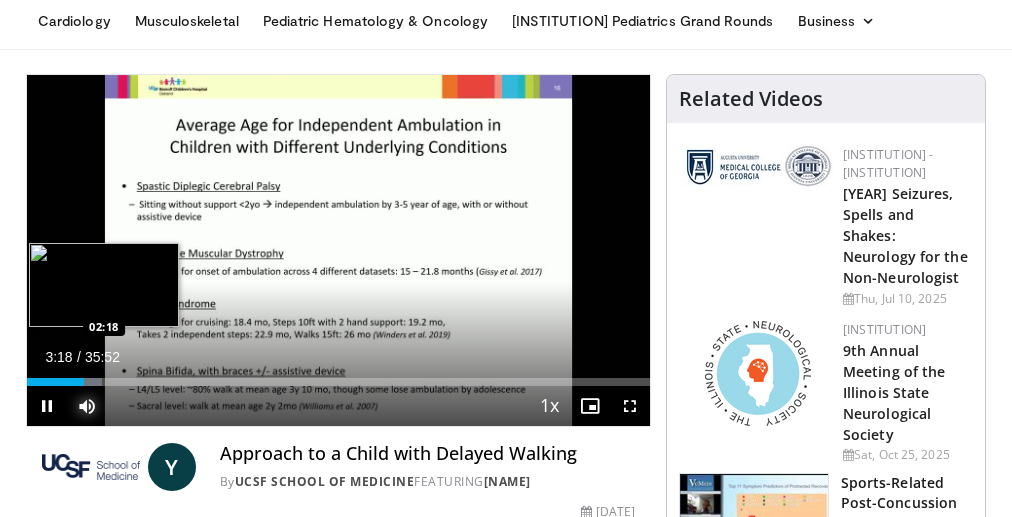 click on "03:18" at bounding box center [55, 382] 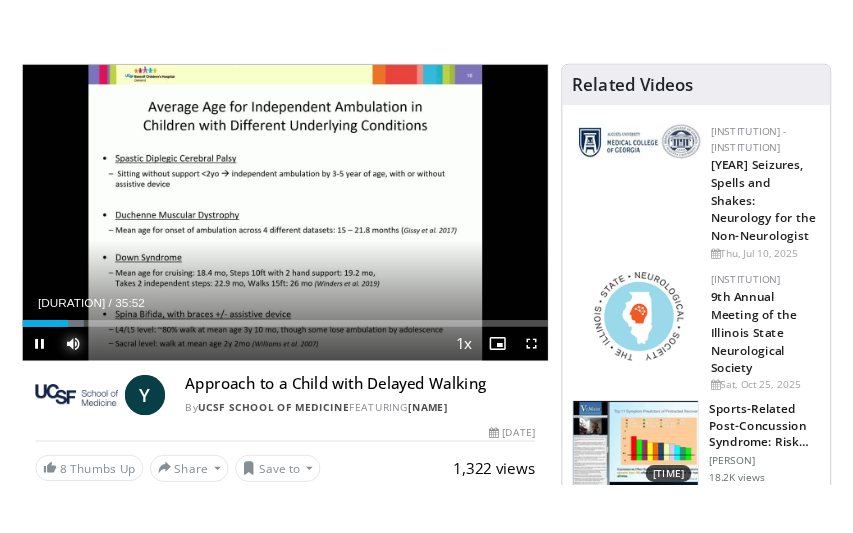 scroll, scrollTop: 133, scrollLeft: 0, axis: vertical 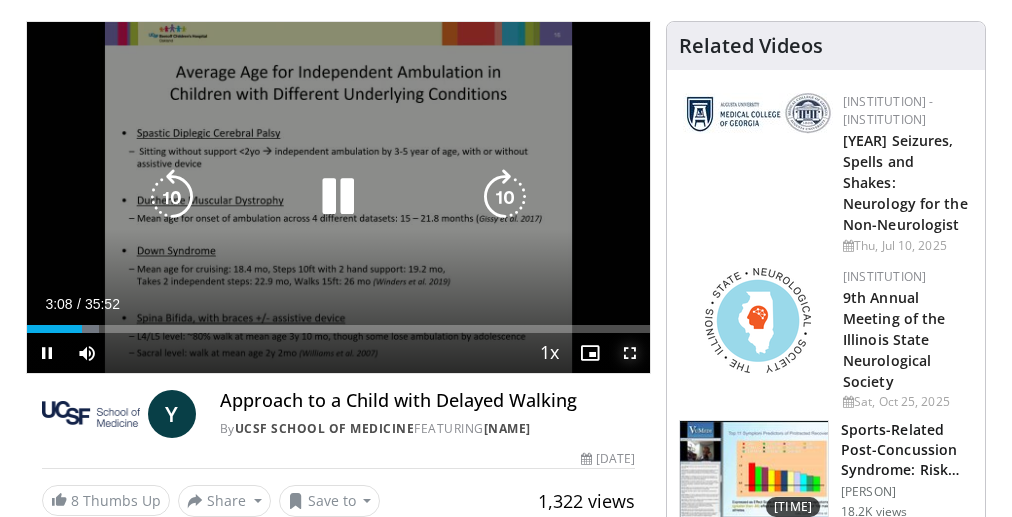 drag, startPoint x: 632, startPoint y: 350, endPoint x: 632, endPoint y: 447, distance: 97 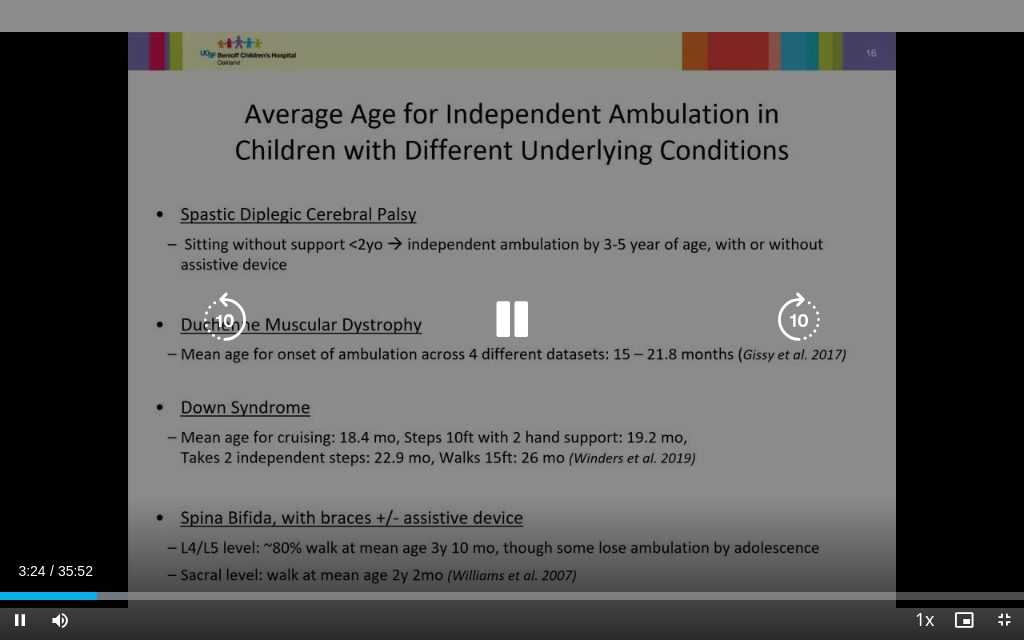 click on "10 seconds
Tap to unmute" at bounding box center [512, 320] 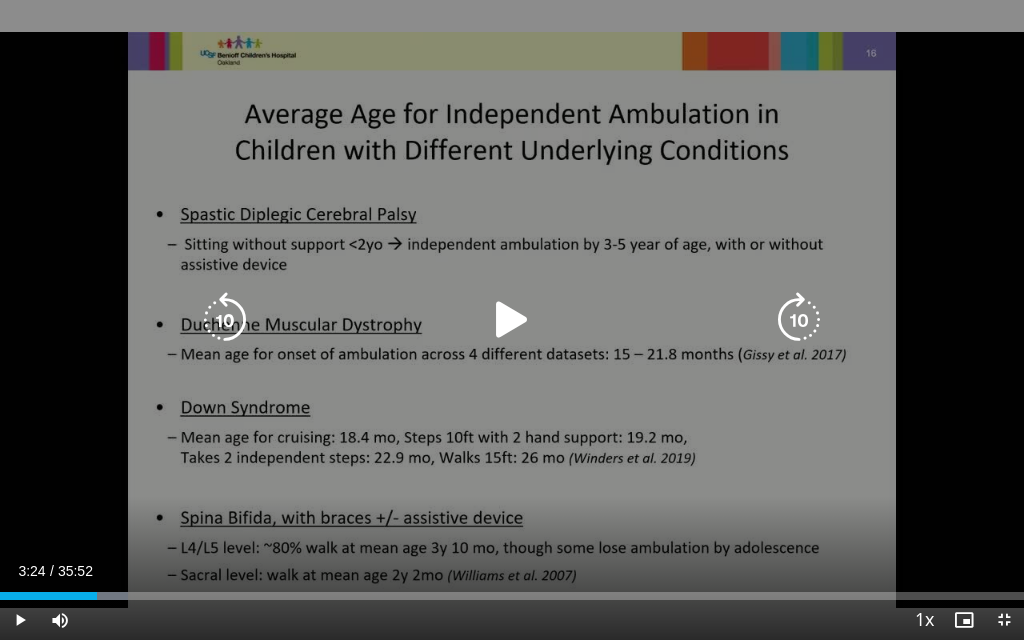 click on "10 seconds
Tap to unmute" at bounding box center [512, 320] 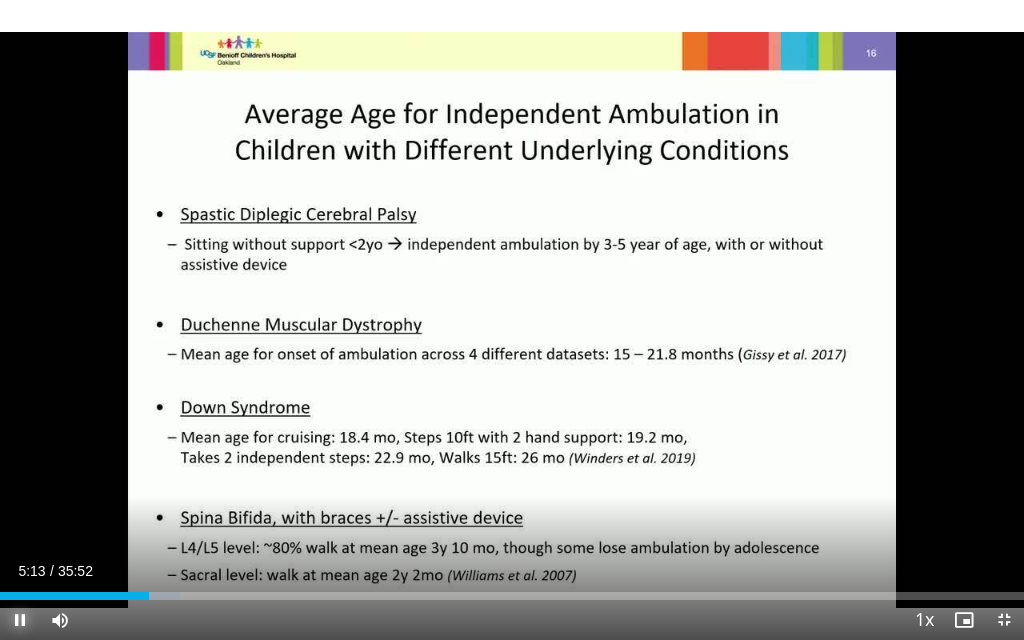 click at bounding box center [20, 620] 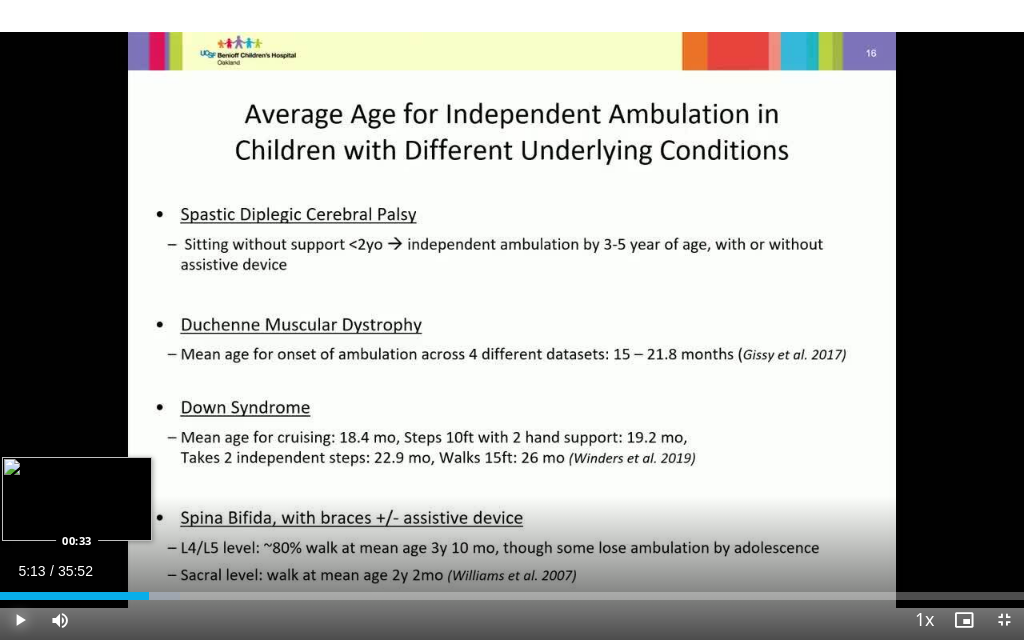 click on "Loaded :  17.62% 05:13 00:33" at bounding box center [512, 596] 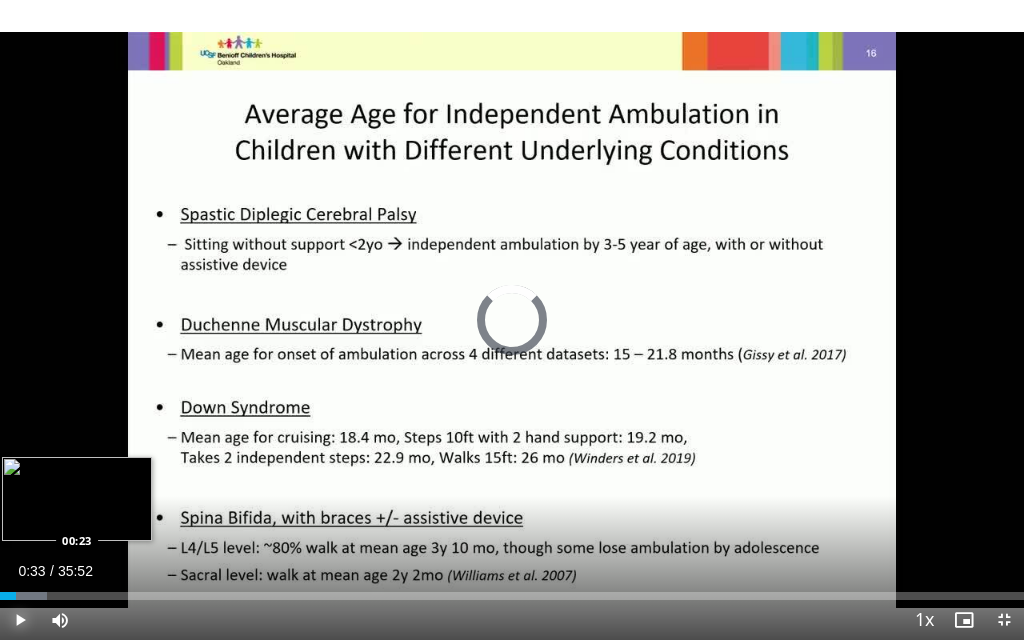 click on "00:33" at bounding box center (8, 596) 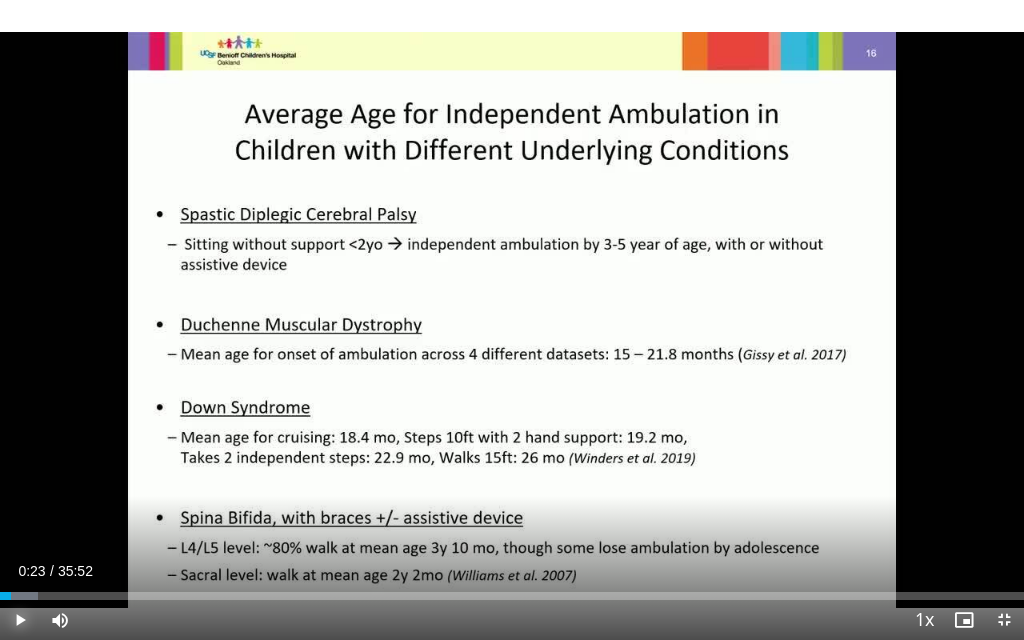 click at bounding box center [20, 620] 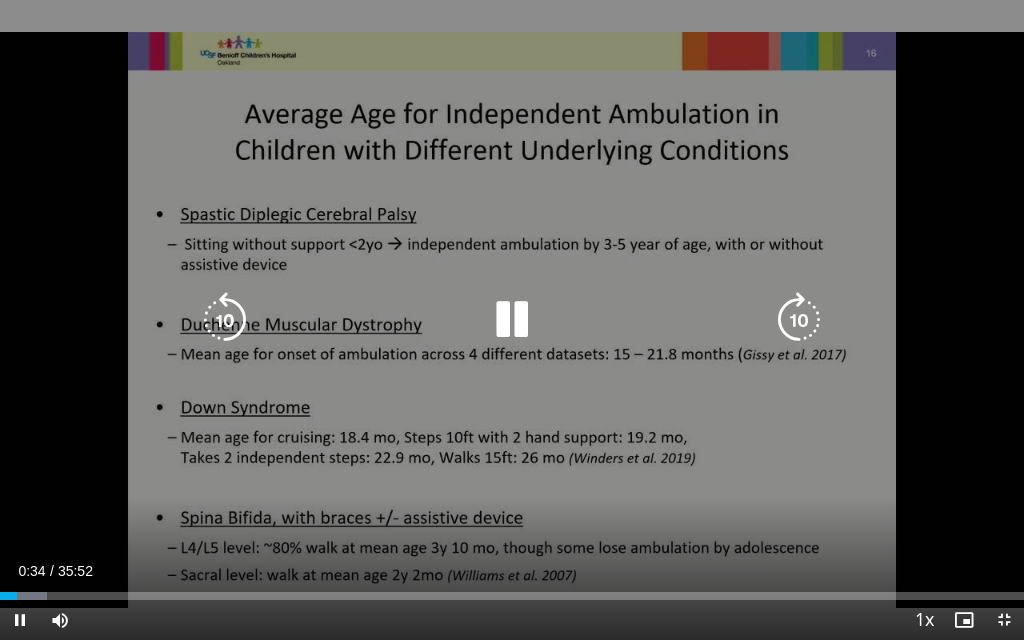 click at bounding box center (225, 320) 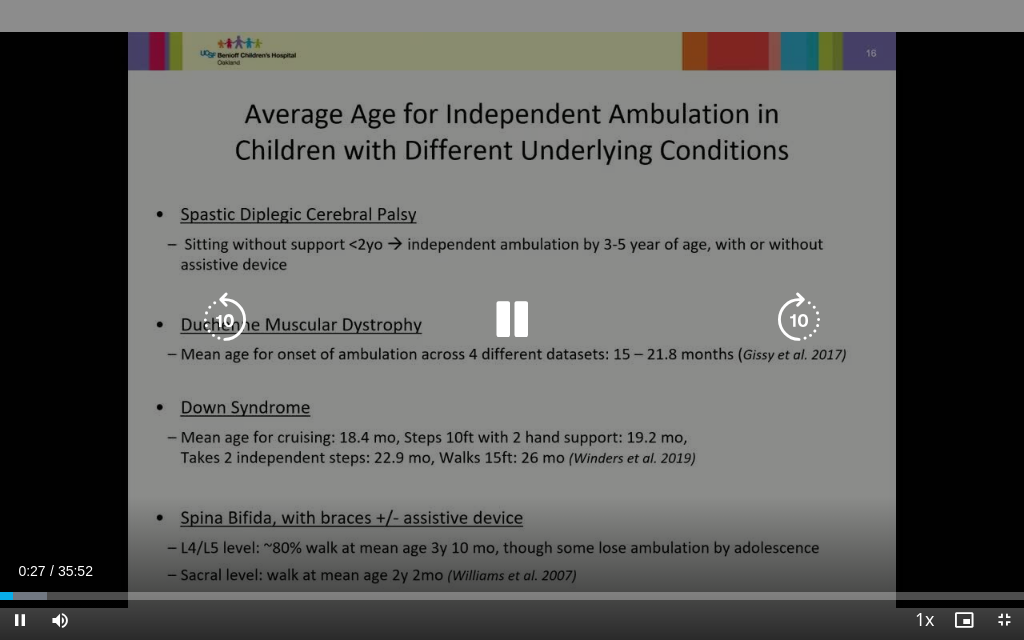click at bounding box center [799, 320] 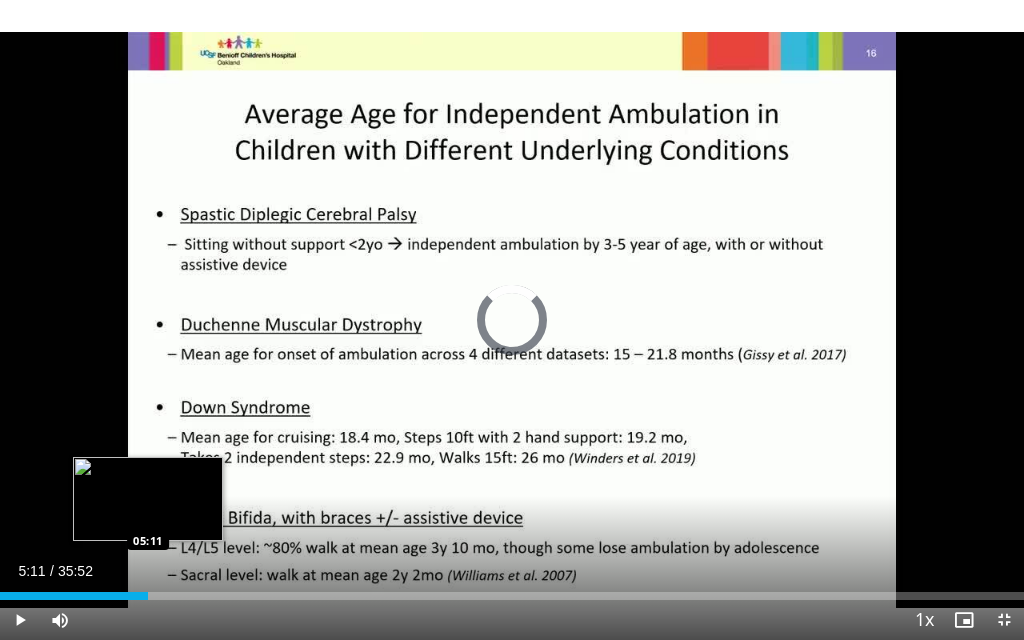 click on "Loaded :  0.00% 05:11 05:11" at bounding box center (512, 596) 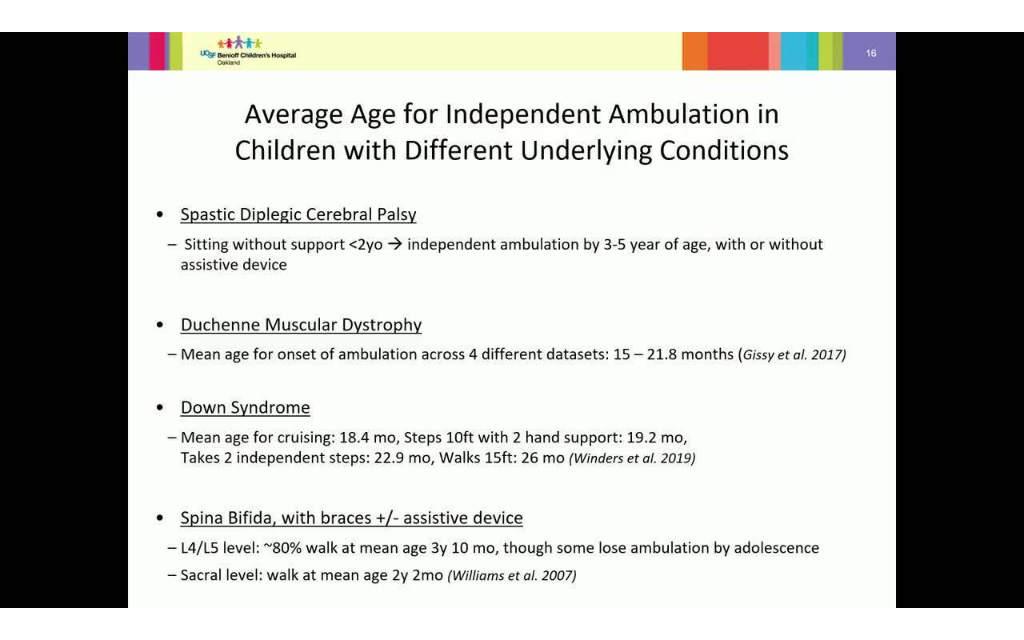 type 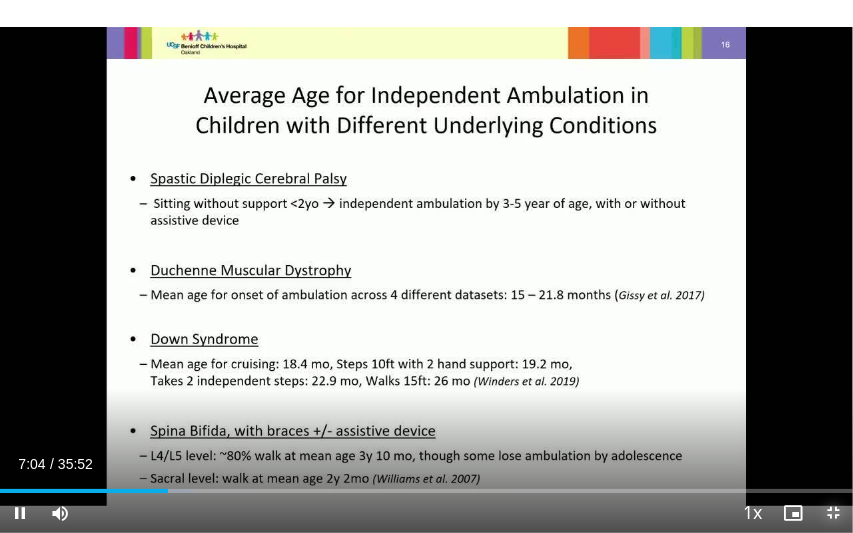 click at bounding box center (833, 513) 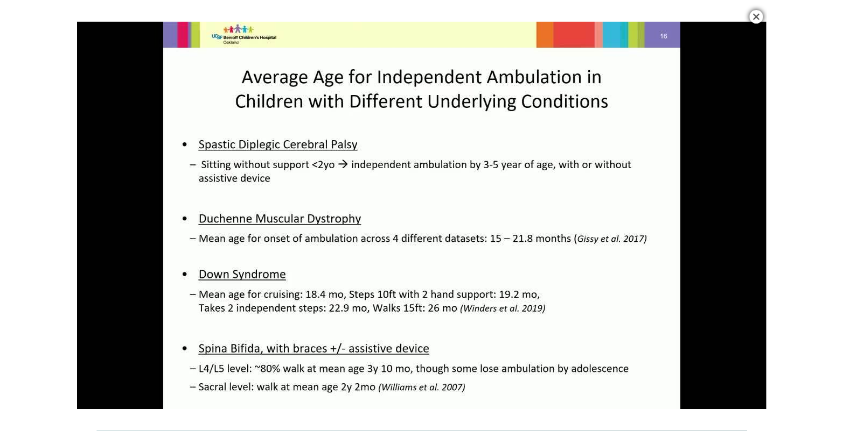scroll, scrollTop: 580, scrollLeft: 0, axis: vertical 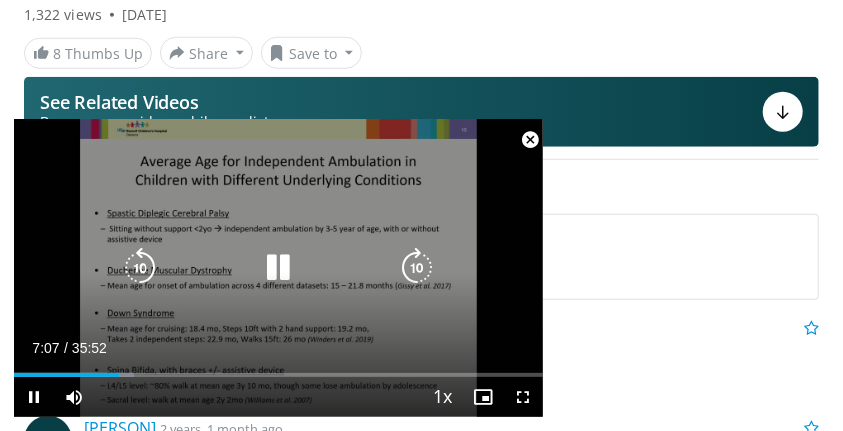 click at bounding box center (530, 140) 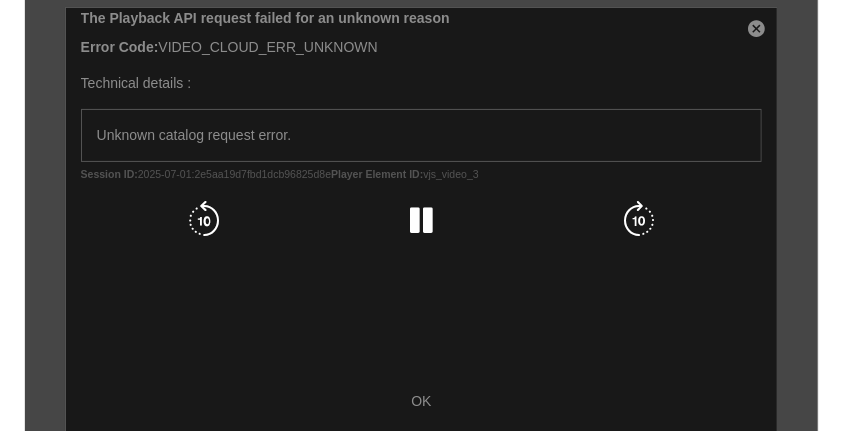 scroll, scrollTop: 88, scrollLeft: 0, axis: vertical 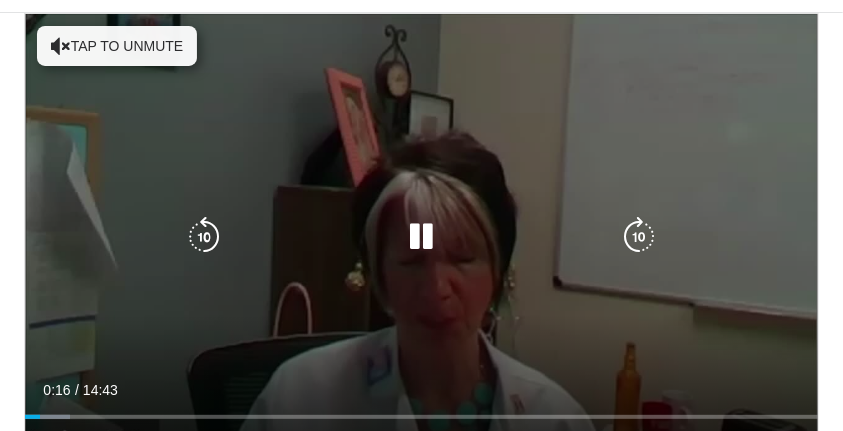 click on "10 seconds
Tap to unmute" at bounding box center (421, 236) 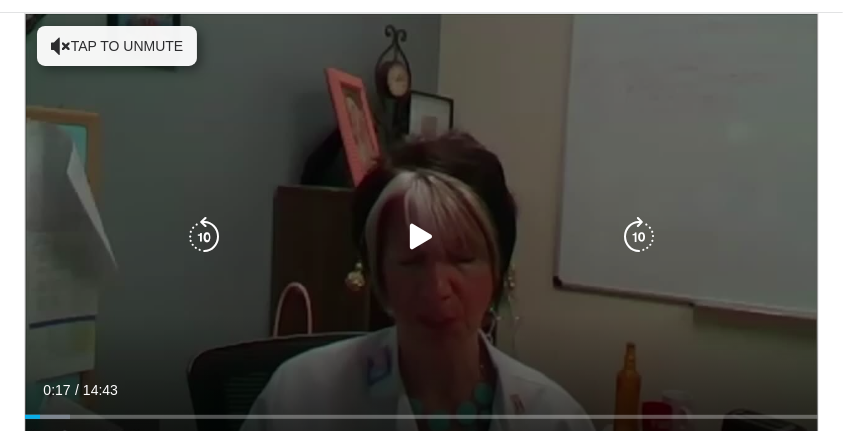 click on "Tap to unmute" at bounding box center [117, 46] 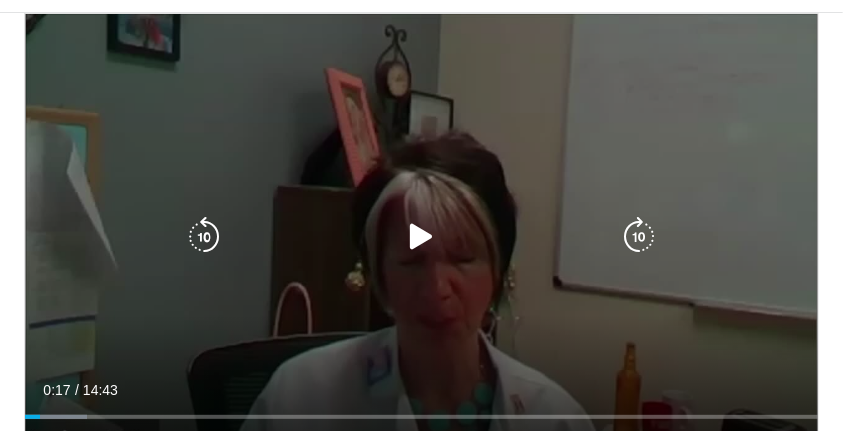 click at bounding box center [421, 237] 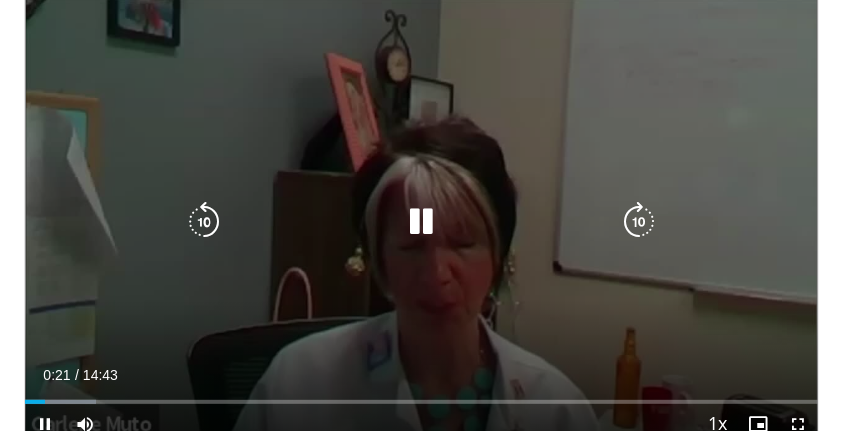 scroll, scrollTop: 88, scrollLeft: 0, axis: vertical 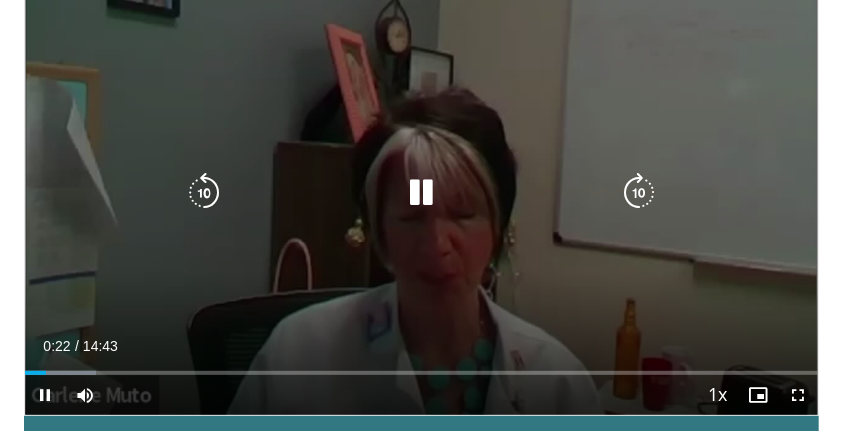type 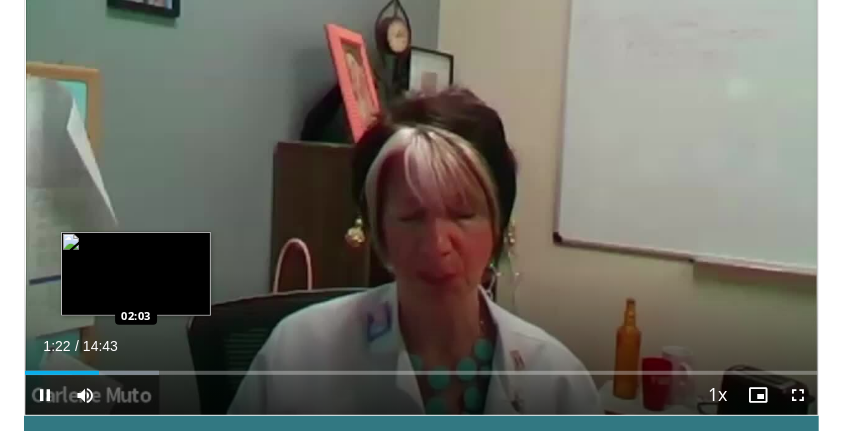 click on "Loaded :  16.84% 01:22 02:03" at bounding box center [421, 373] 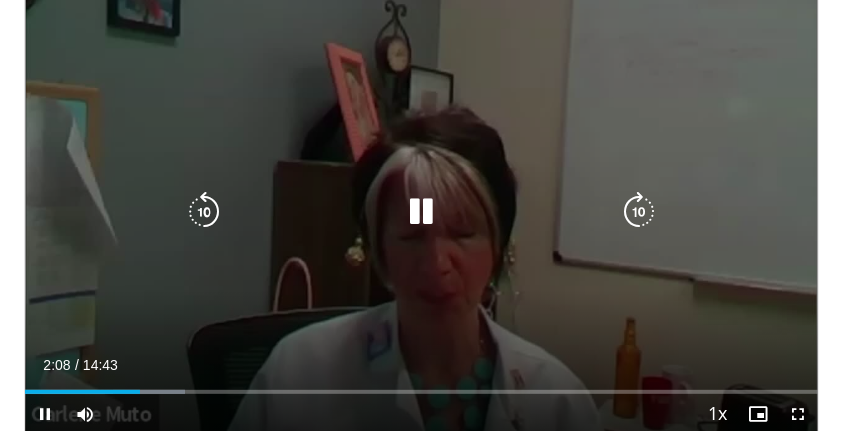 scroll, scrollTop: 66, scrollLeft: 0, axis: vertical 